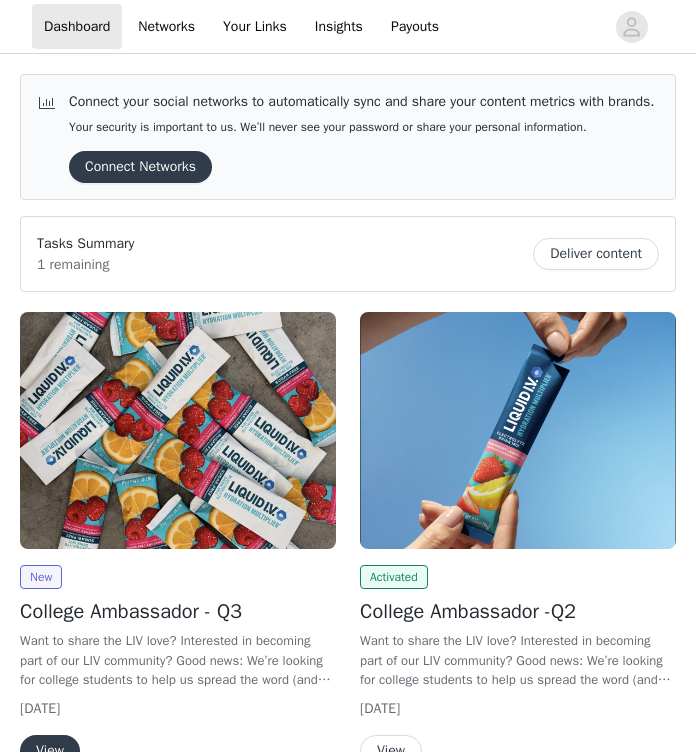 scroll, scrollTop: 0, scrollLeft: 0, axis: both 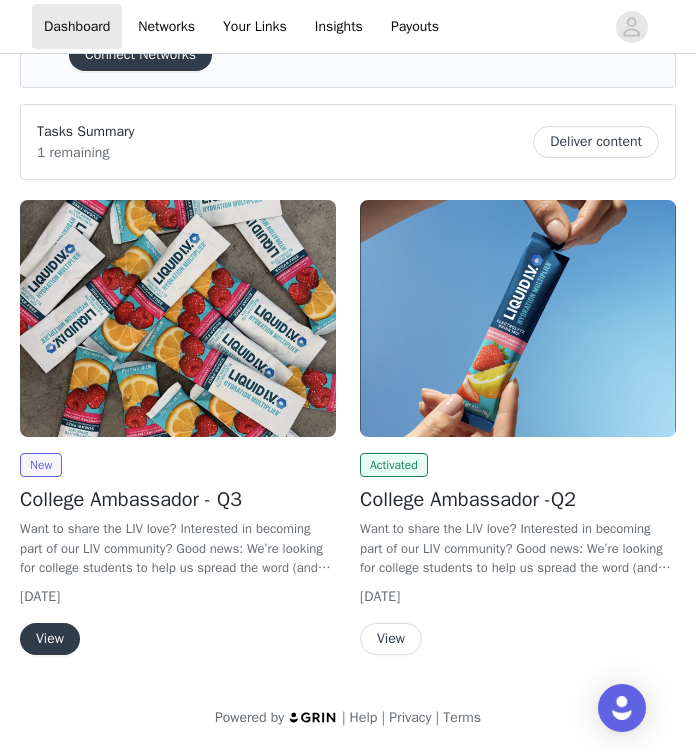 click on "View" at bounding box center (50, 639) 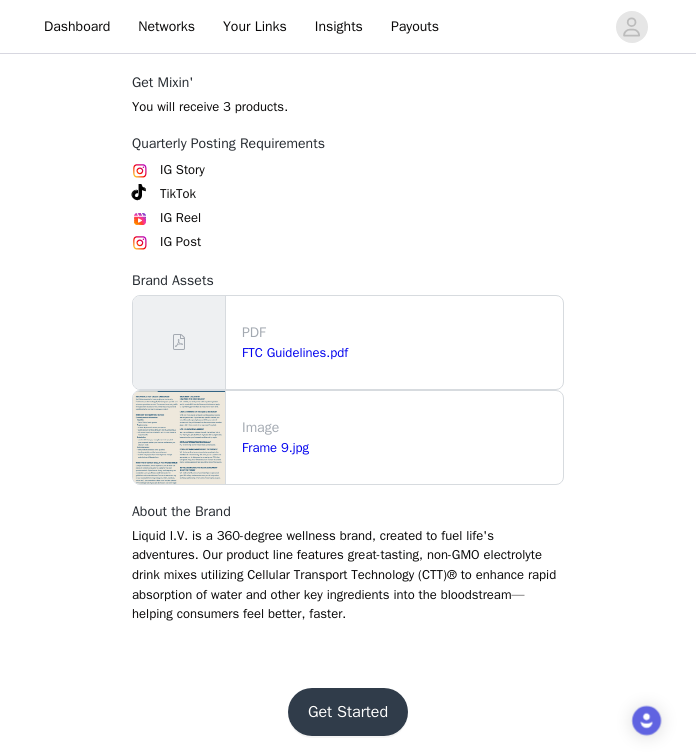 scroll, scrollTop: 920, scrollLeft: 0, axis: vertical 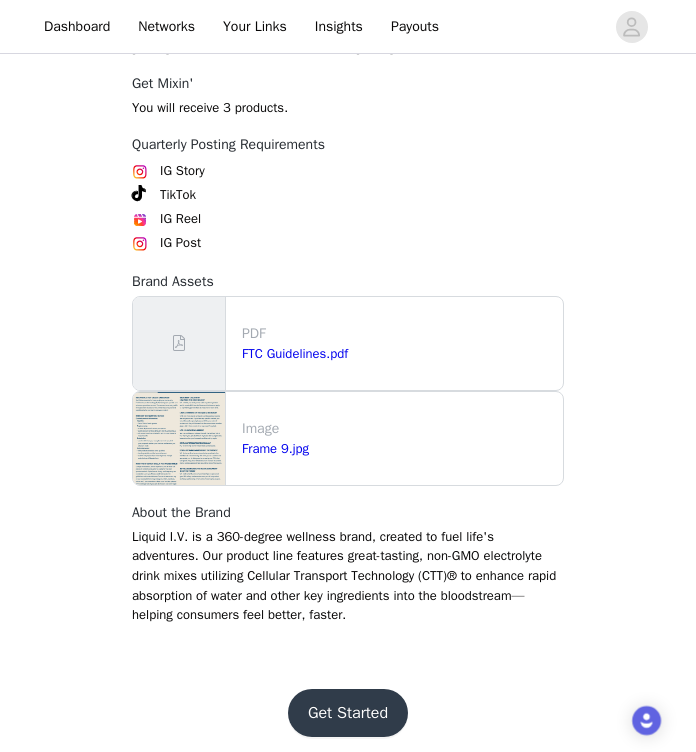 click on "Get Started" at bounding box center (348, 713) 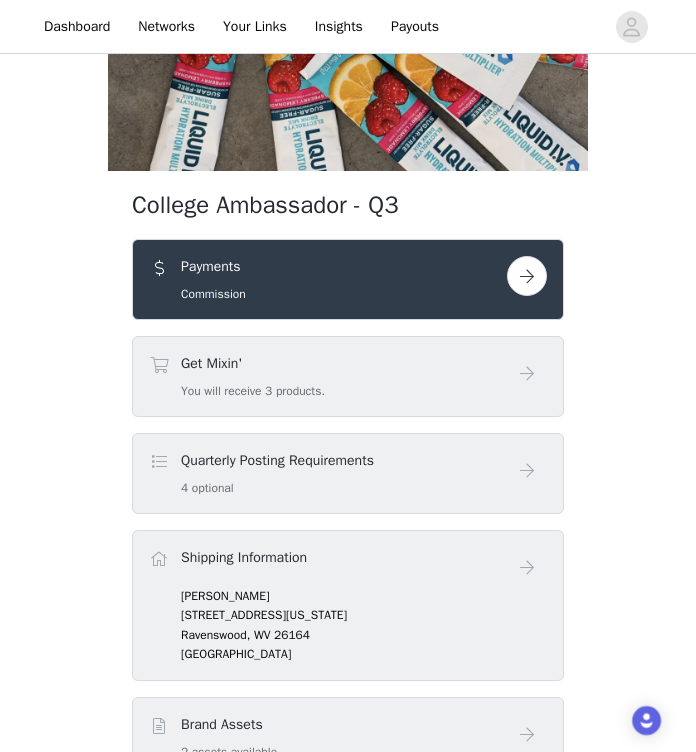 scroll, scrollTop: 393, scrollLeft: 0, axis: vertical 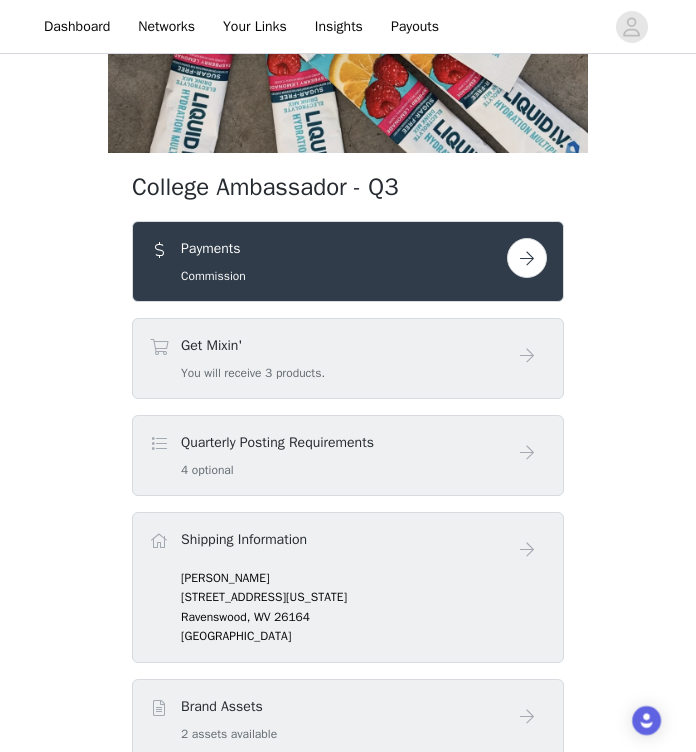 click at bounding box center [527, 258] 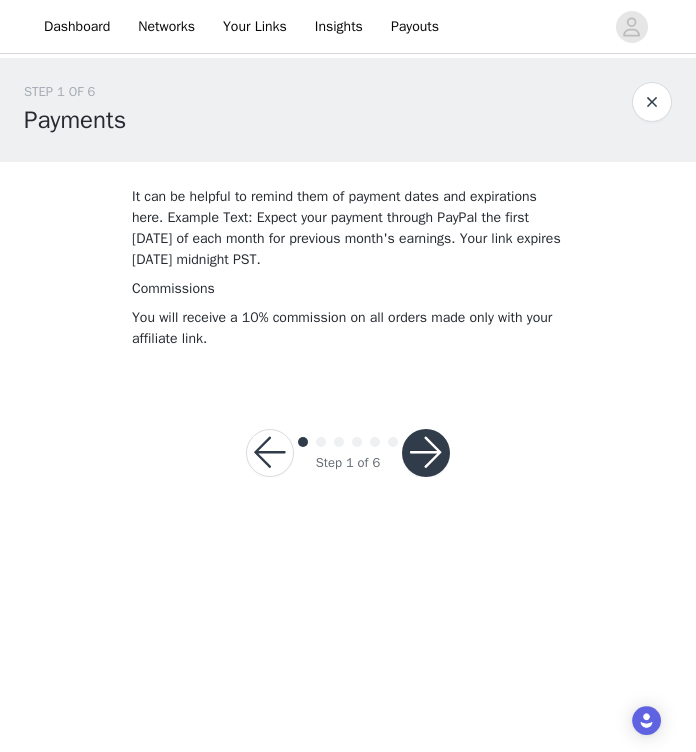 click at bounding box center [426, 453] 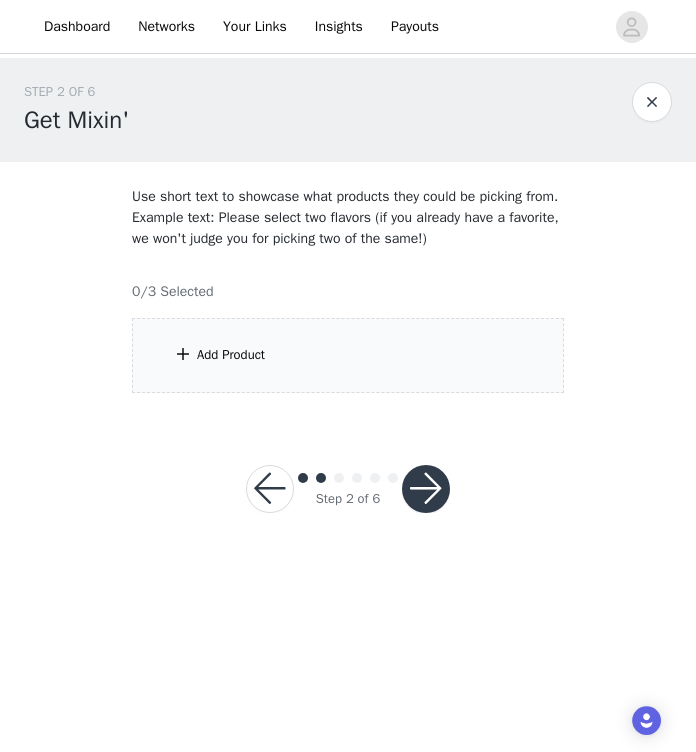 click at bounding box center [270, 489] 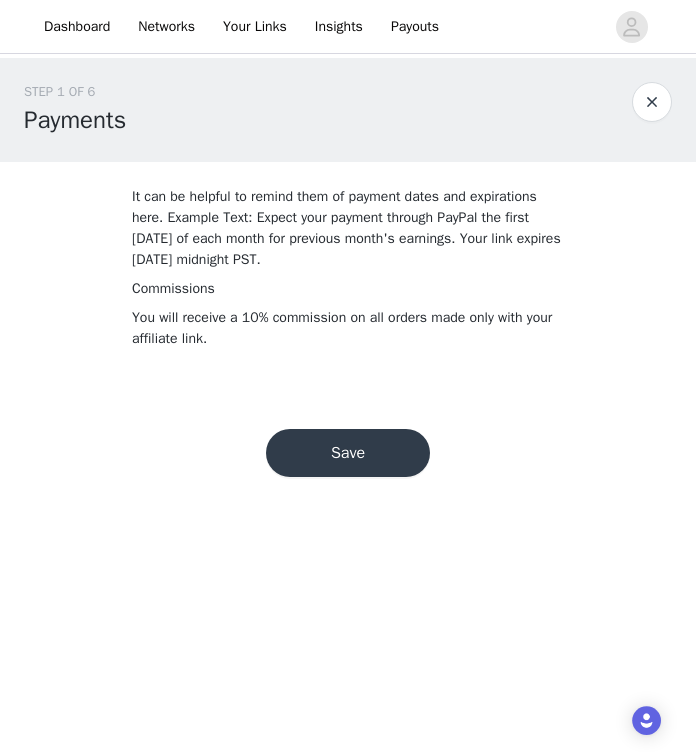 click on "Save" at bounding box center [348, 453] 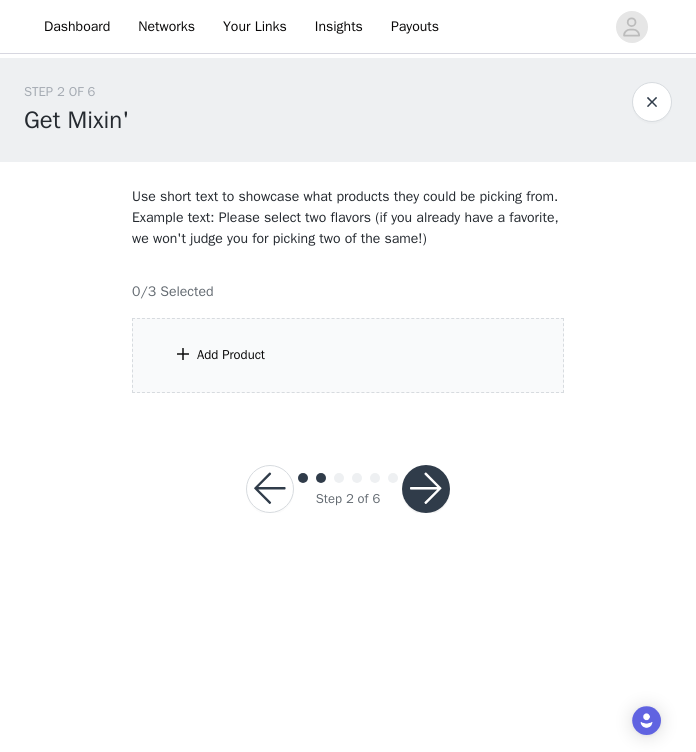 click on "Add Product" at bounding box center [348, 355] 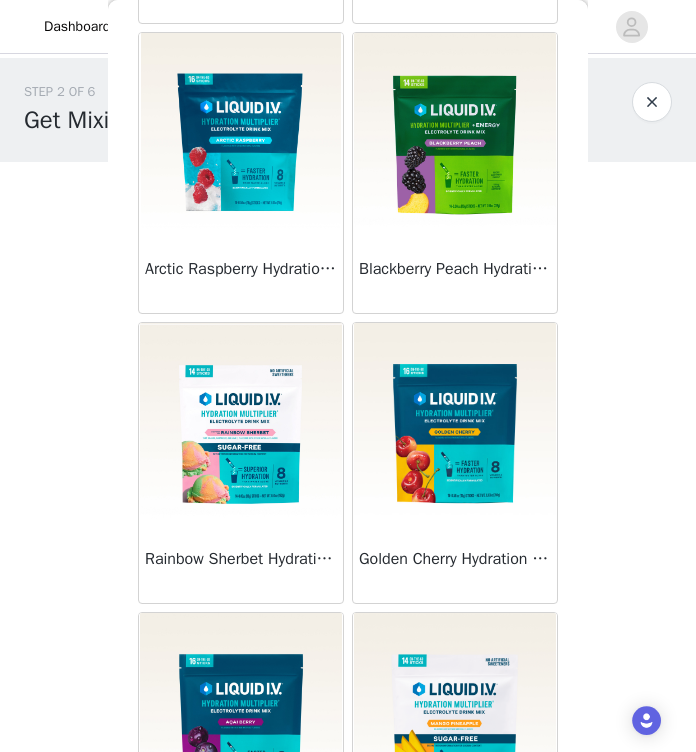scroll, scrollTop: 4295, scrollLeft: 0, axis: vertical 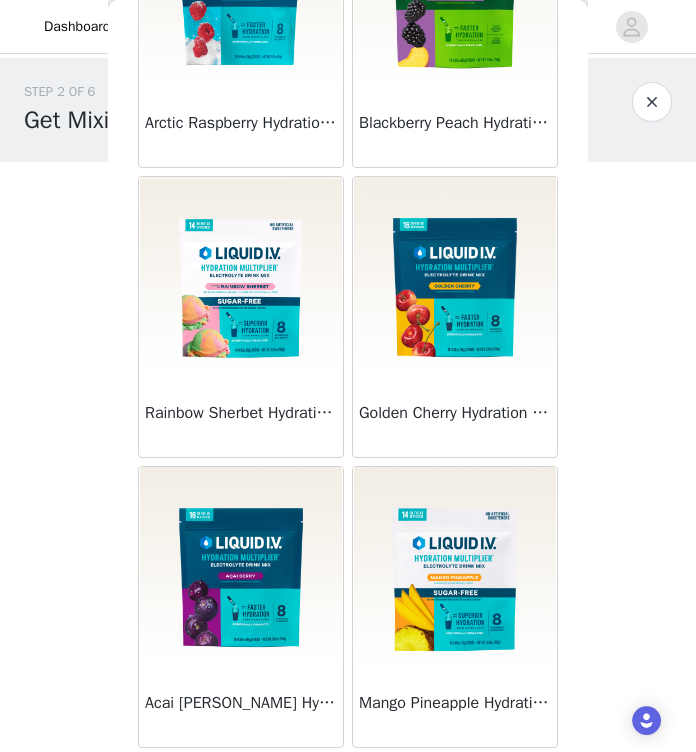 click at bounding box center [455, 567] 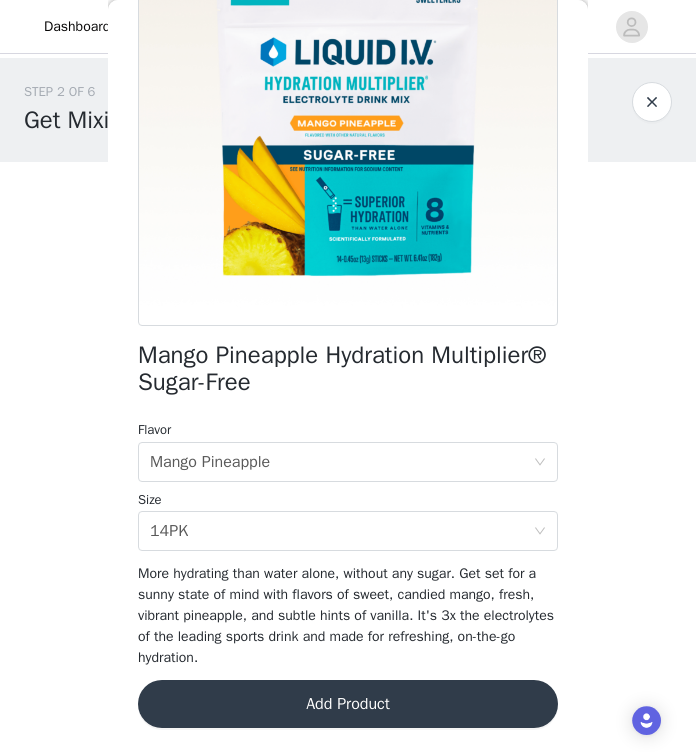 scroll, scrollTop: 0, scrollLeft: 0, axis: both 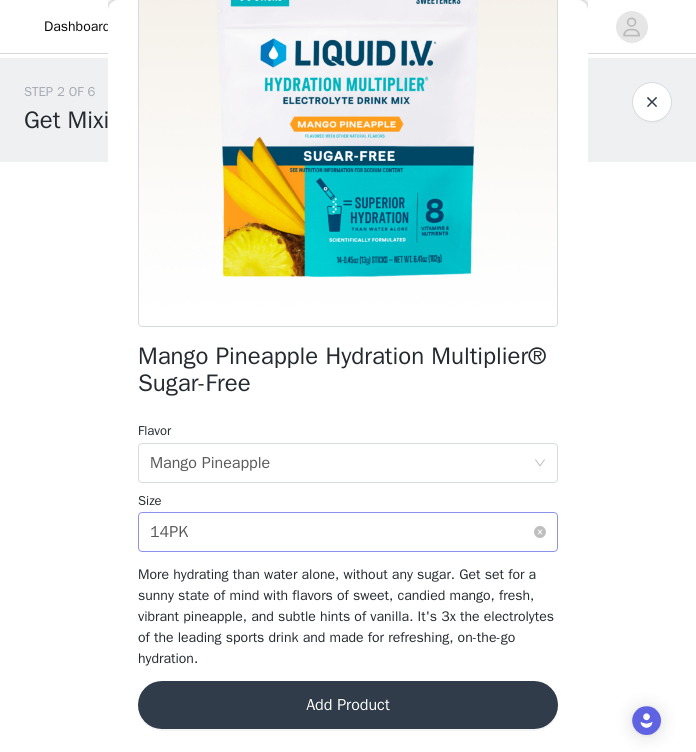 click on "Select size 14PK" at bounding box center [341, 532] 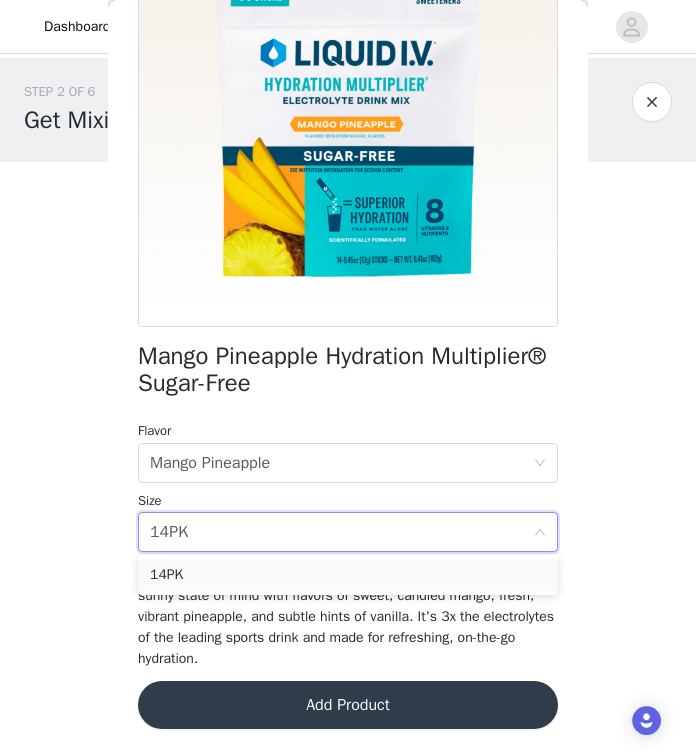 click on "14PK" at bounding box center [348, 575] 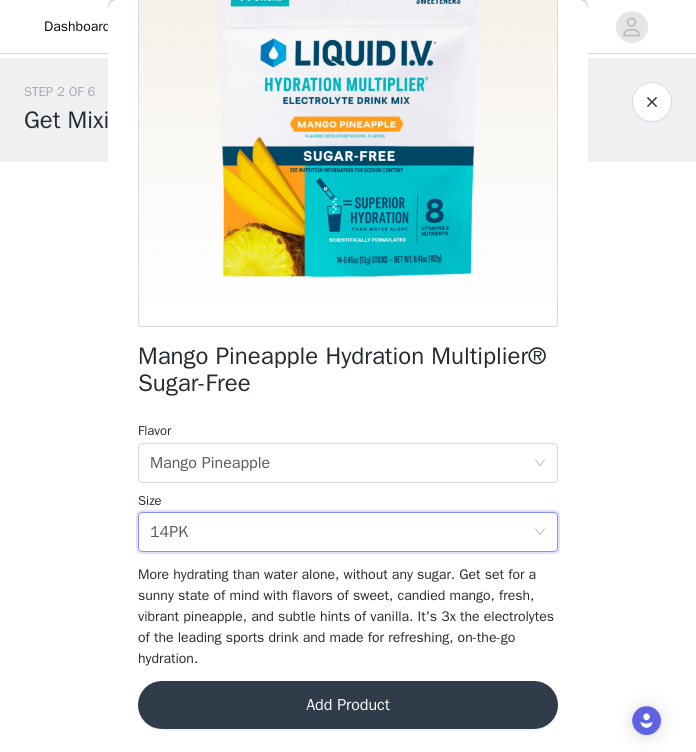 click on "Add Product" at bounding box center [348, 705] 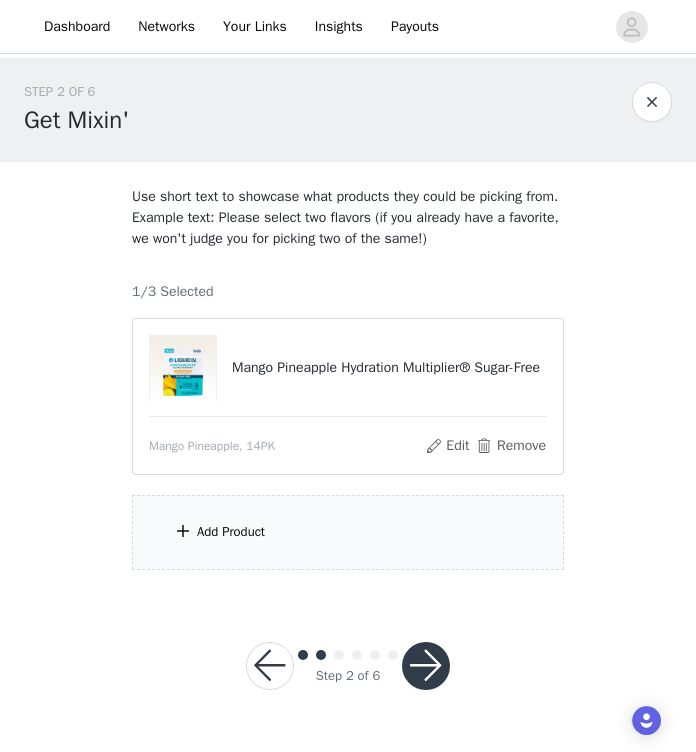 click on "Add Product" at bounding box center (348, 532) 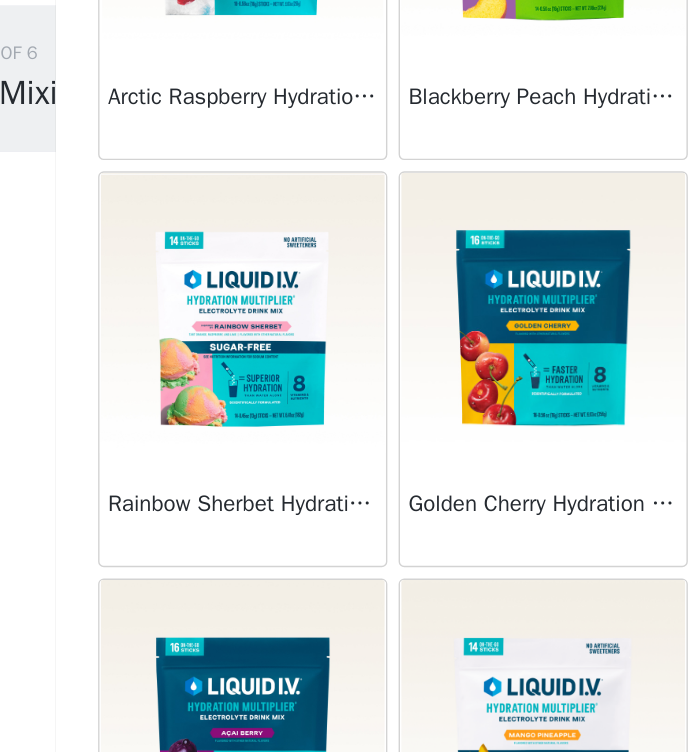 scroll, scrollTop: 4274, scrollLeft: 0, axis: vertical 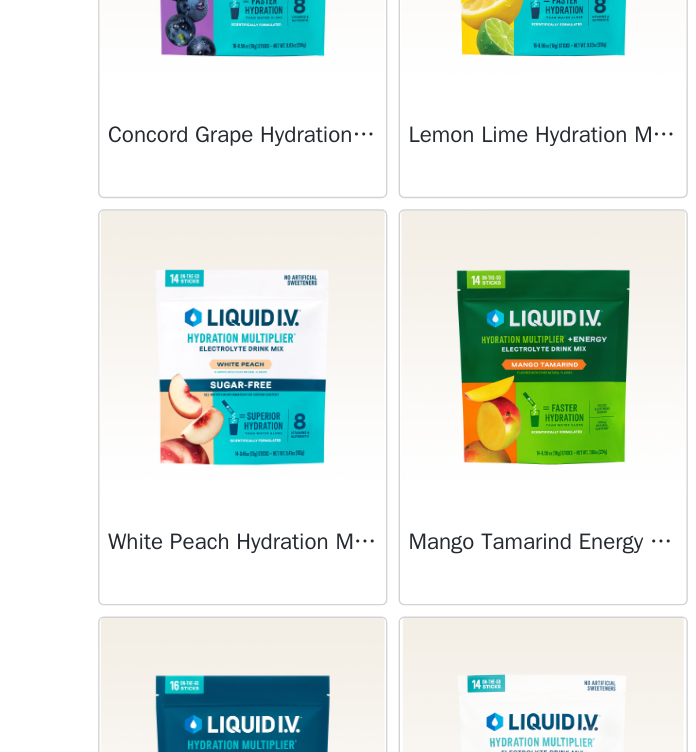 click at bounding box center [241, 466] 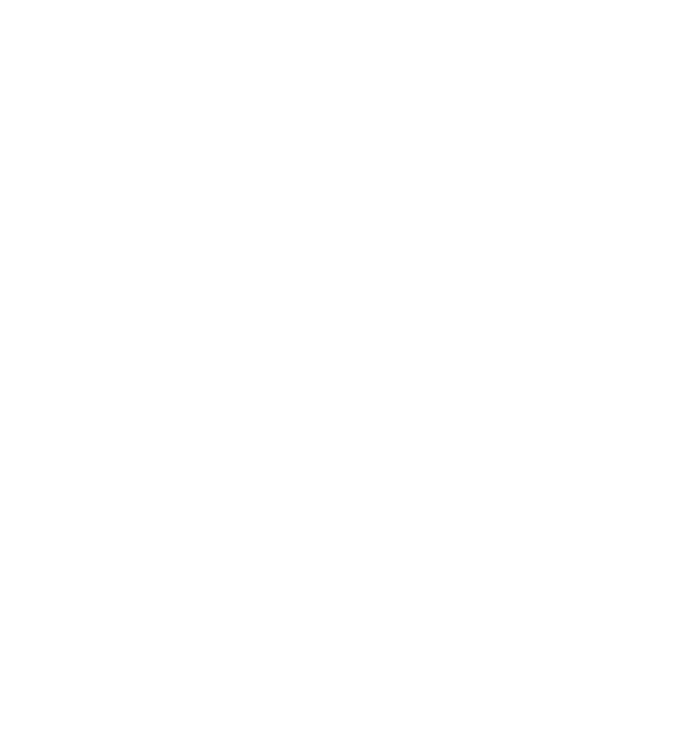 scroll, scrollTop: 217, scrollLeft: 0, axis: vertical 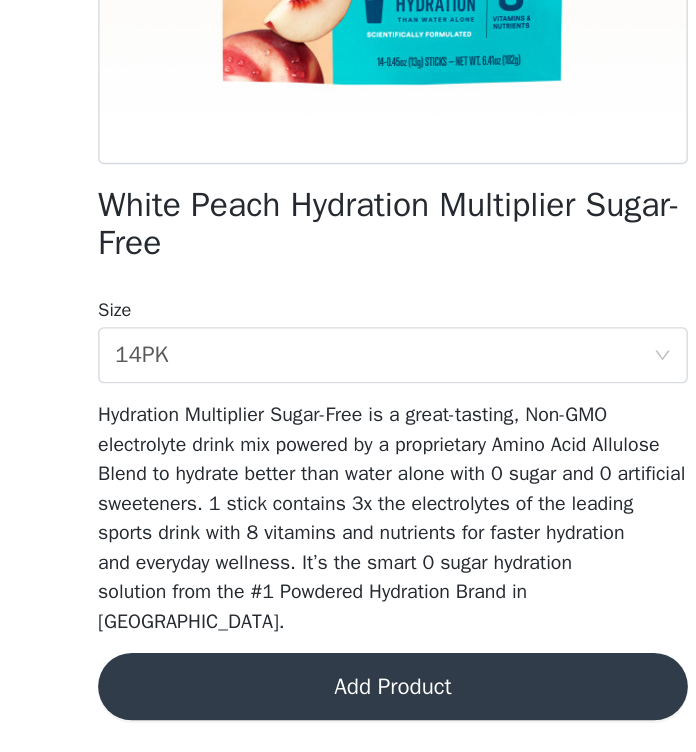click on "Add Product" at bounding box center (348, 705) 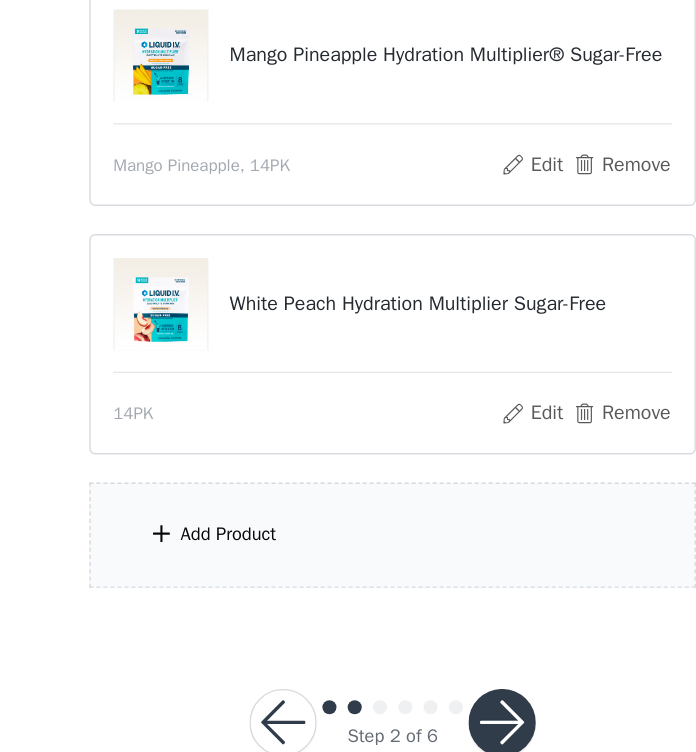 scroll, scrollTop: 138, scrollLeft: 0, axis: vertical 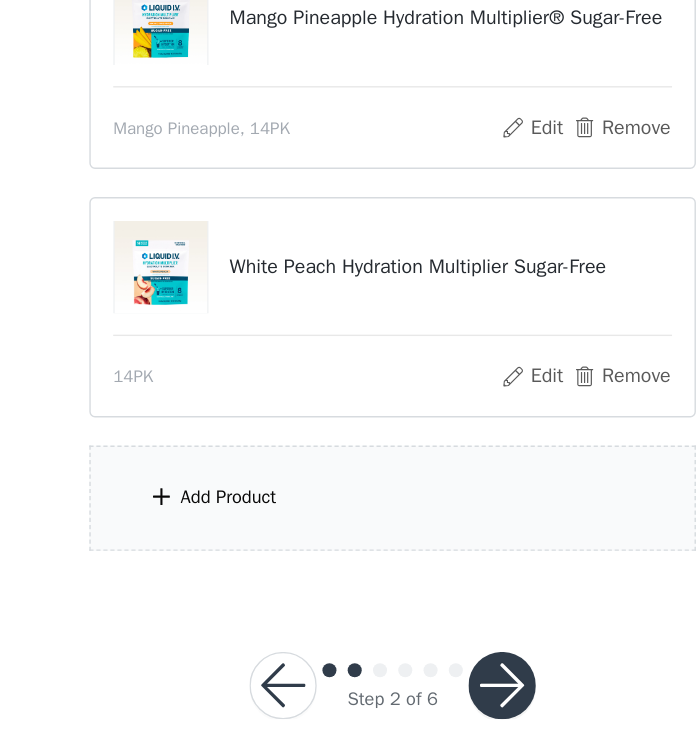 click on "Add Product" at bounding box center (231, 571) 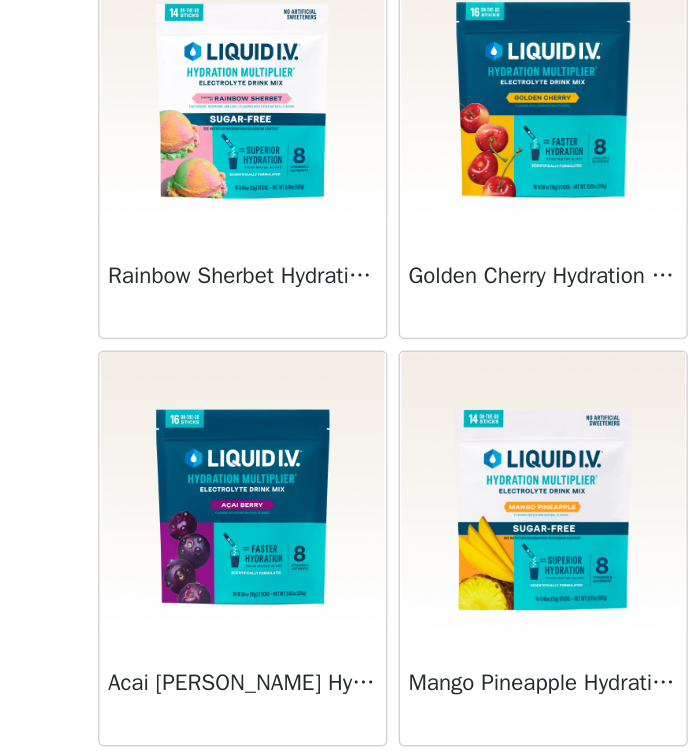 scroll, scrollTop: 4274, scrollLeft: 0, axis: vertical 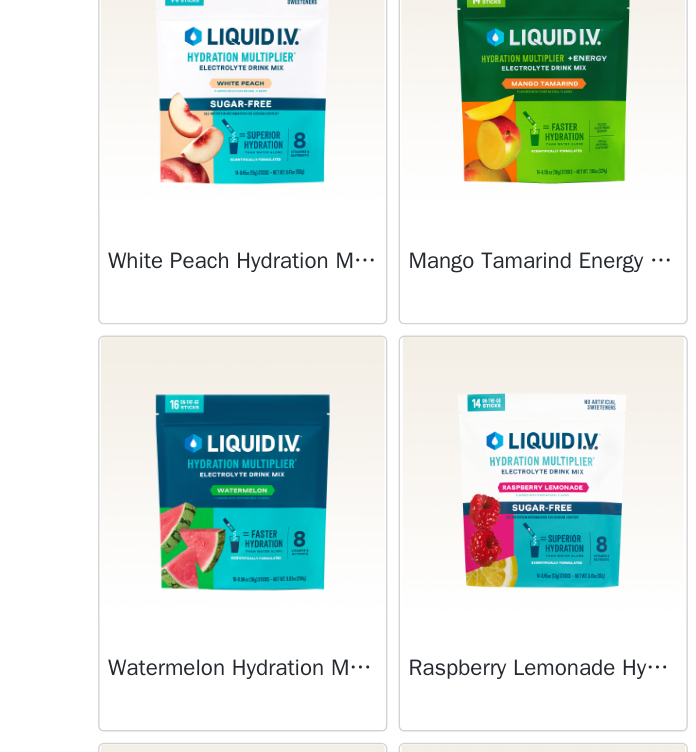 click at bounding box center [455, 556] 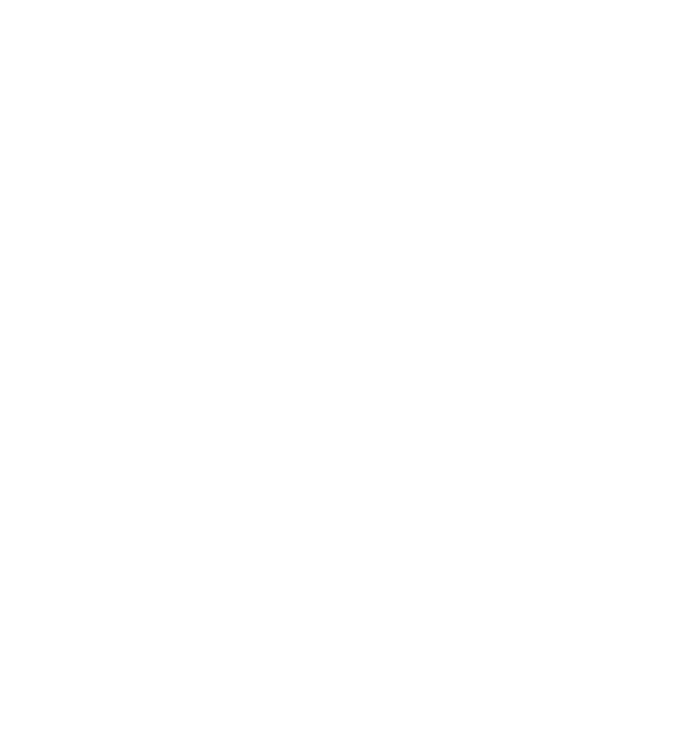 scroll, scrollTop: 223, scrollLeft: 0, axis: vertical 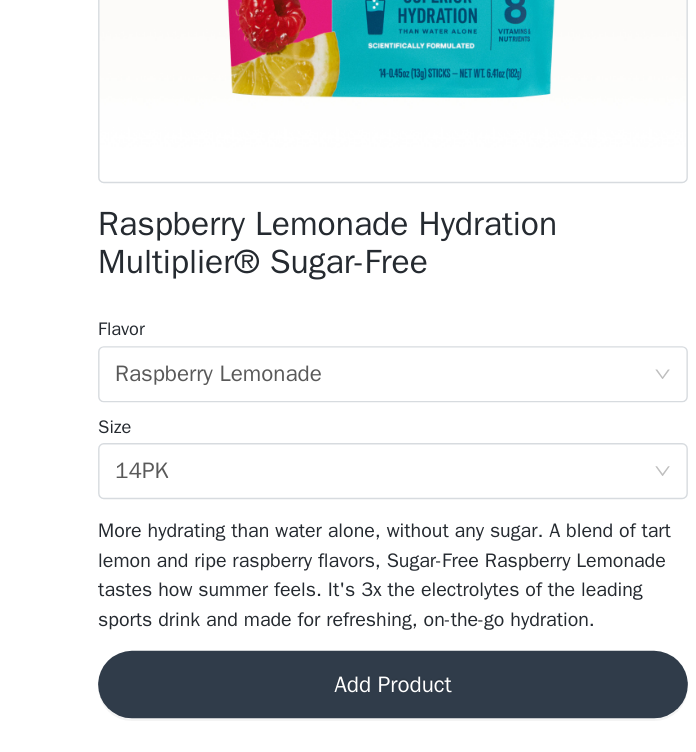 click on "Add Product" at bounding box center (348, 704) 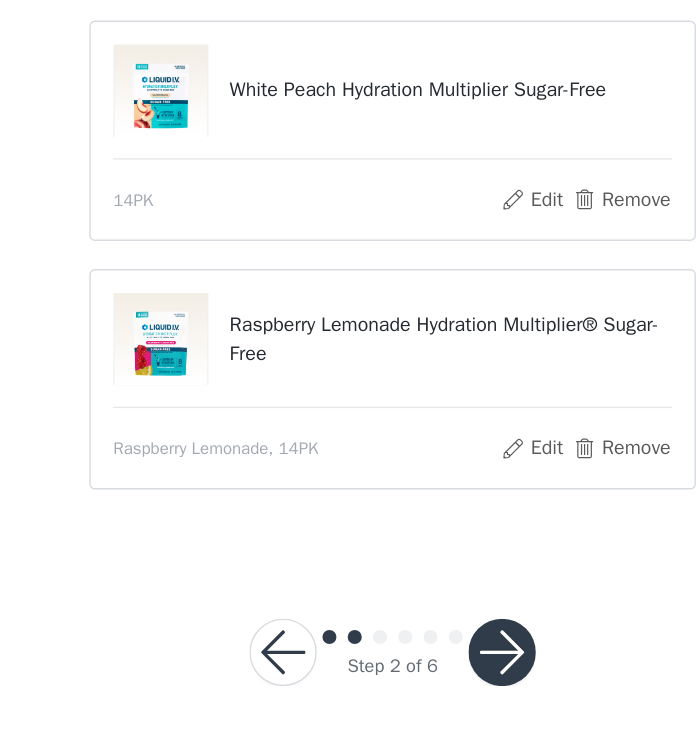 scroll, scrollTop: 342, scrollLeft: 0, axis: vertical 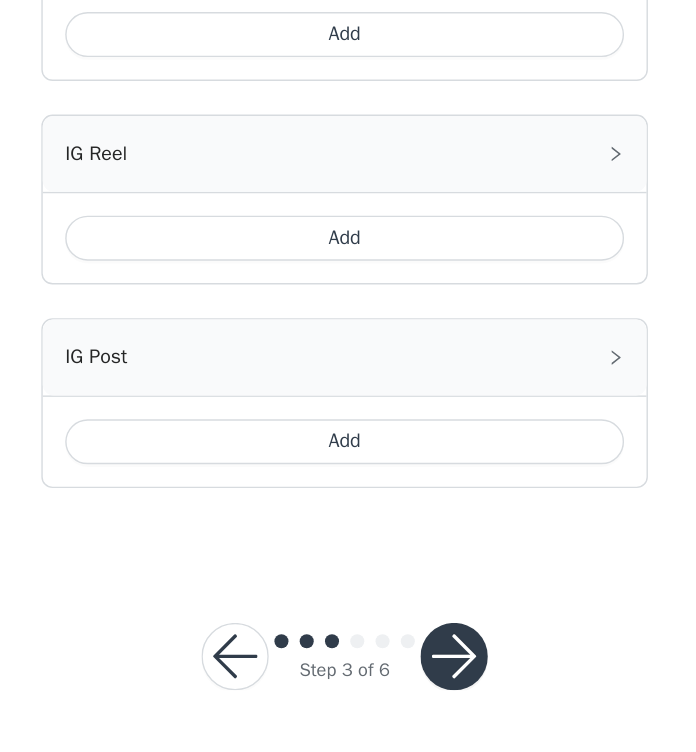 click at bounding box center [426, 684] 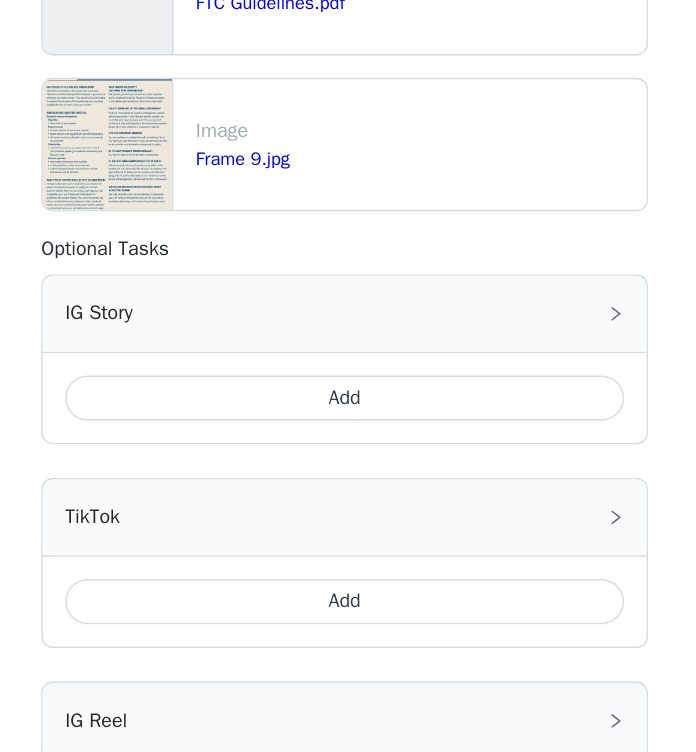 scroll, scrollTop: 423, scrollLeft: 0, axis: vertical 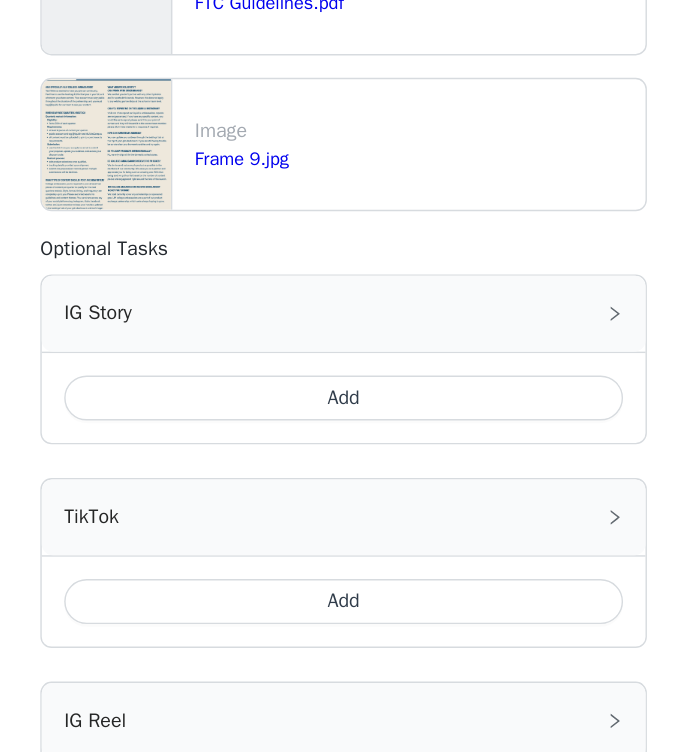 click on "Add" at bounding box center [348, 500] 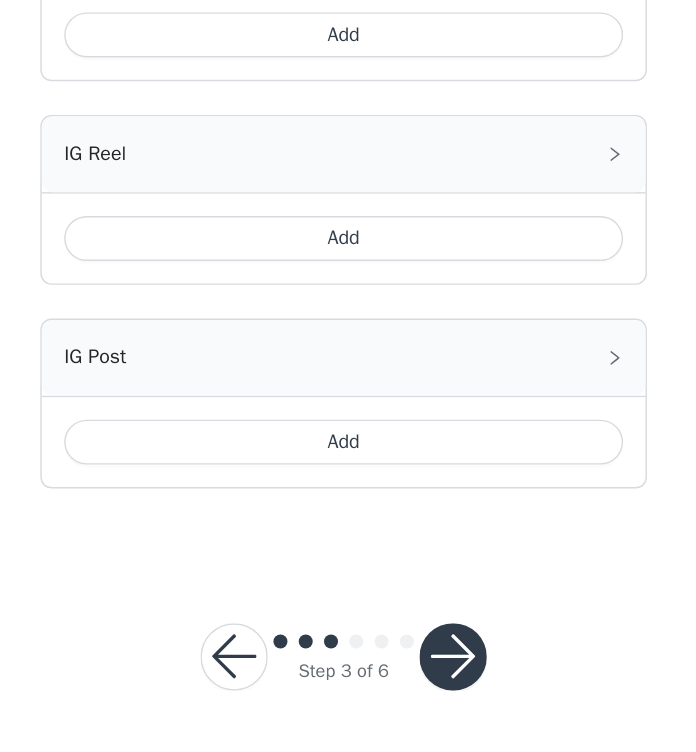 scroll, scrollTop: 1246, scrollLeft: 0, axis: vertical 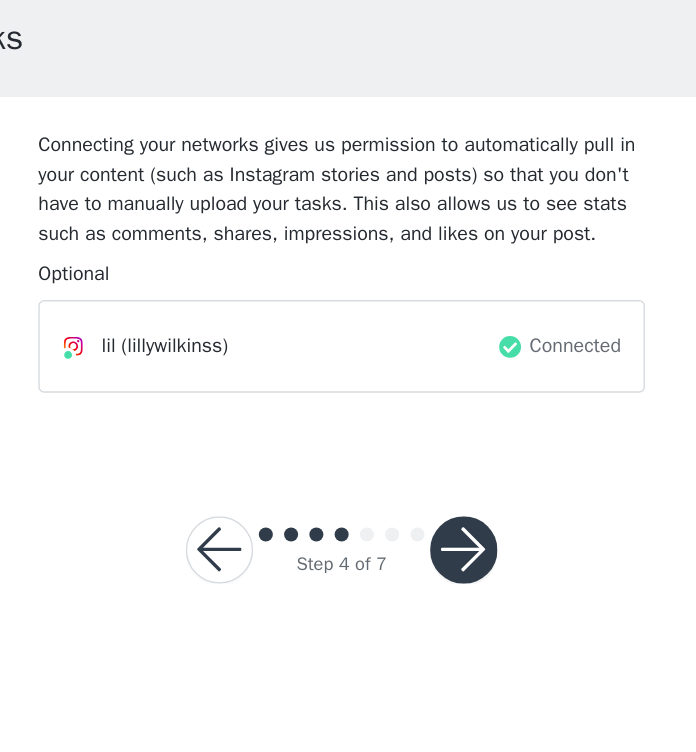 click at bounding box center [435, 485] 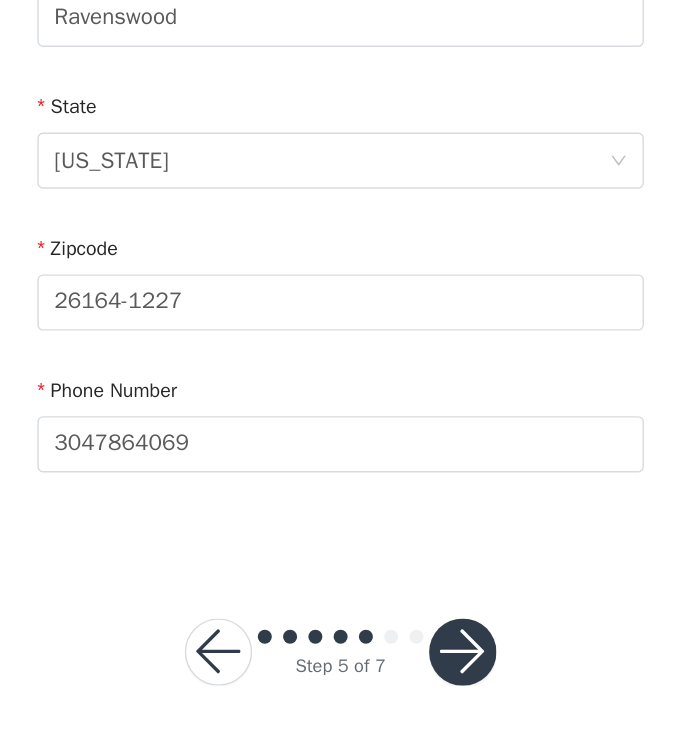scroll, scrollTop: 611, scrollLeft: 0, axis: vertical 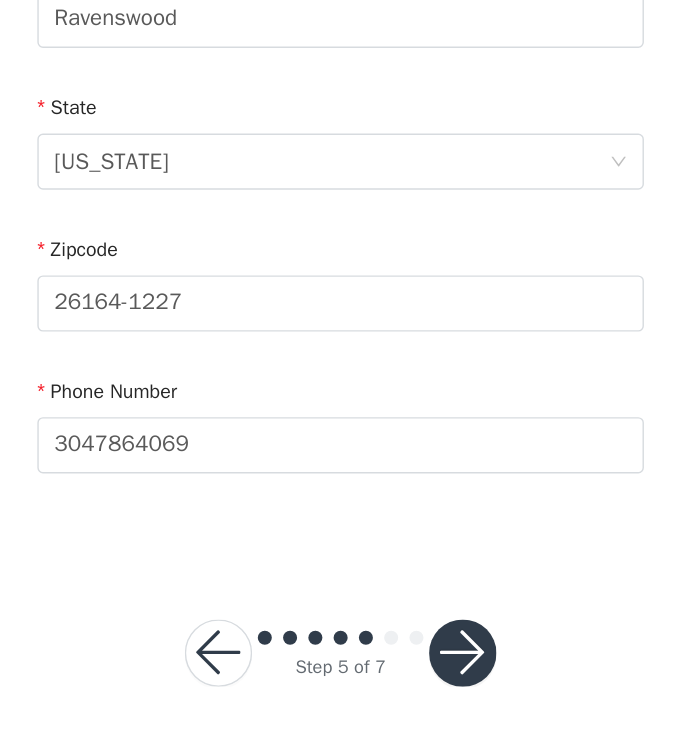 click at bounding box center (435, 681) 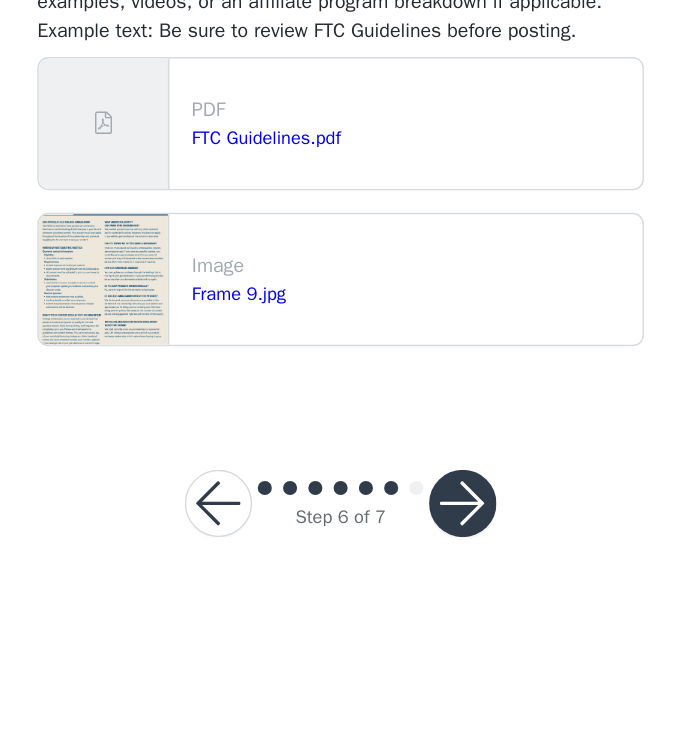 scroll, scrollTop: 2, scrollLeft: 0, axis: vertical 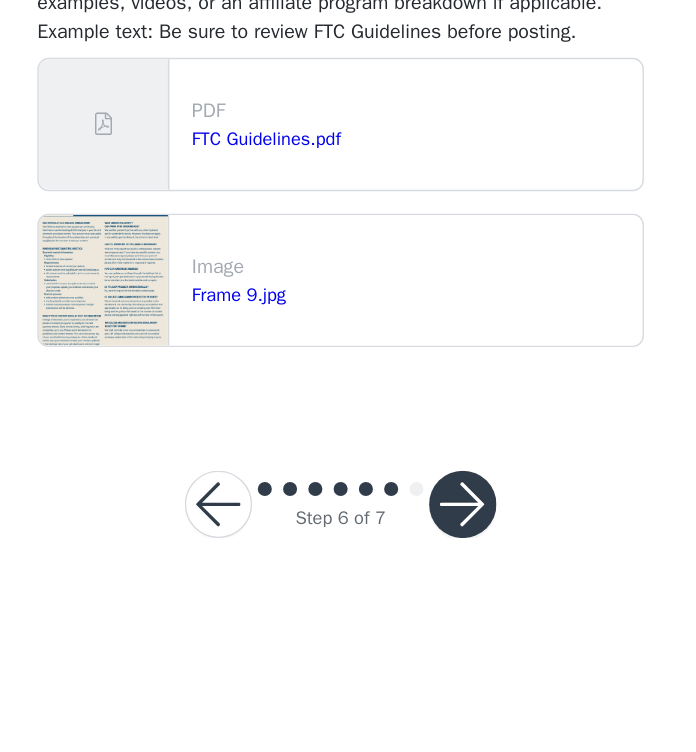 click at bounding box center [435, 575] 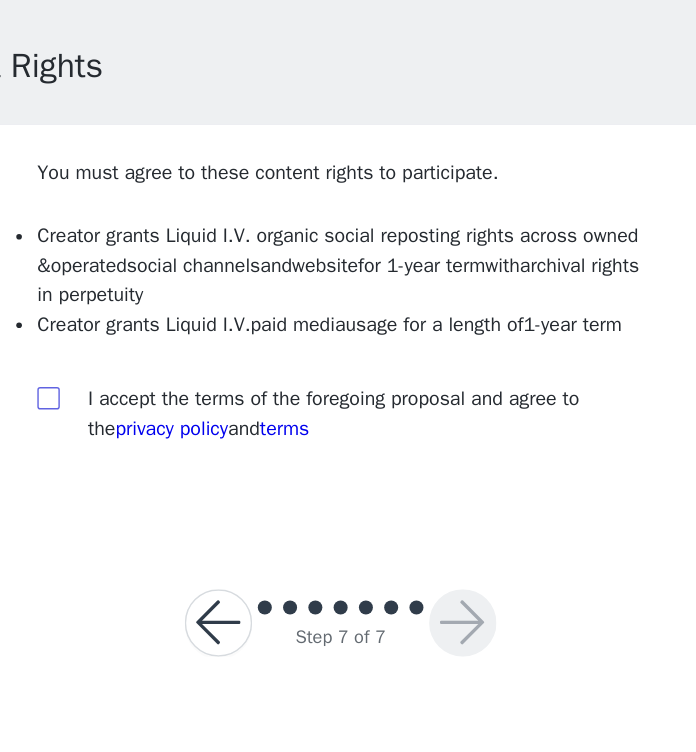 click at bounding box center (139, 356) 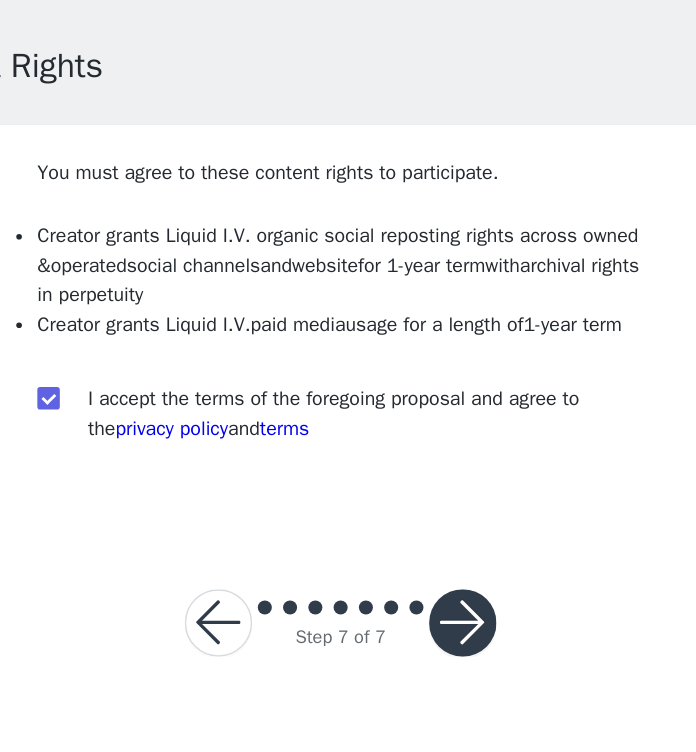 click at bounding box center [435, 517] 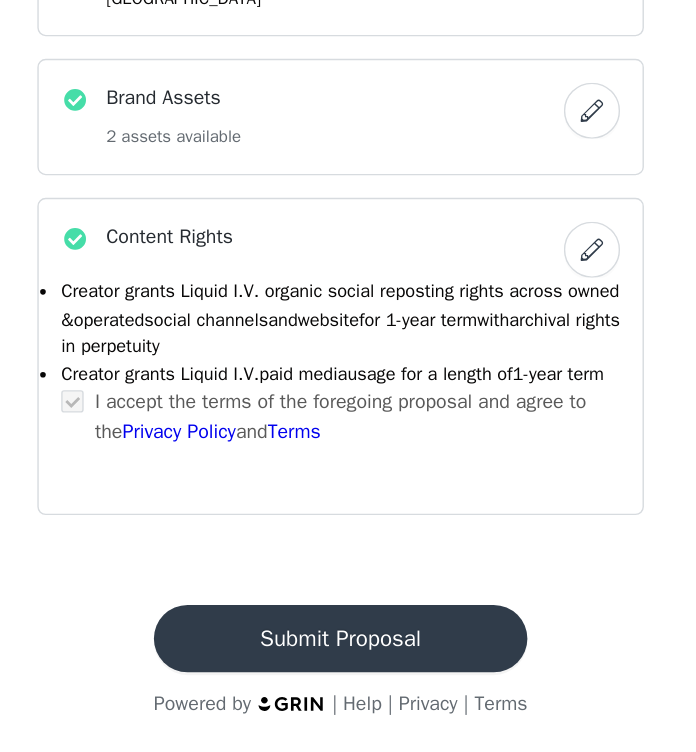 click on "Submit Proposal" at bounding box center [348, 671] 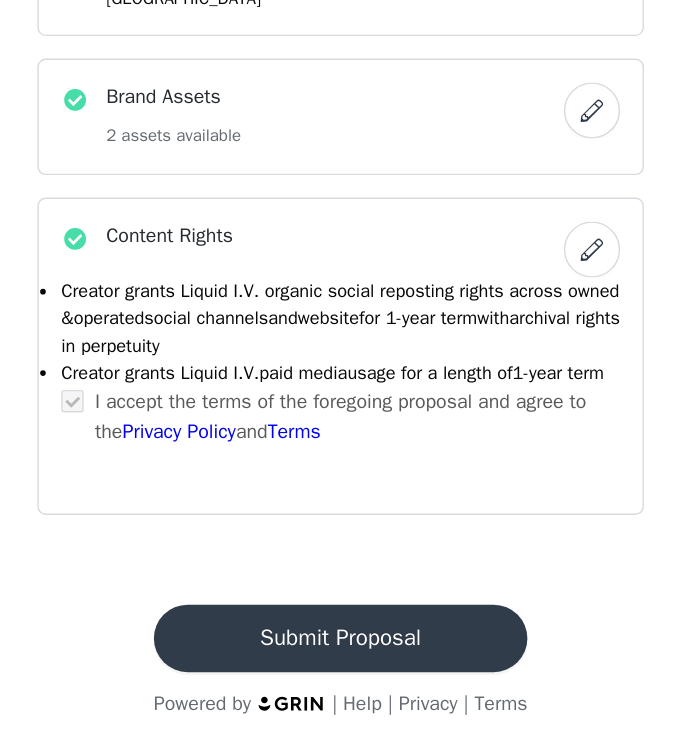 scroll, scrollTop: 0, scrollLeft: 0, axis: both 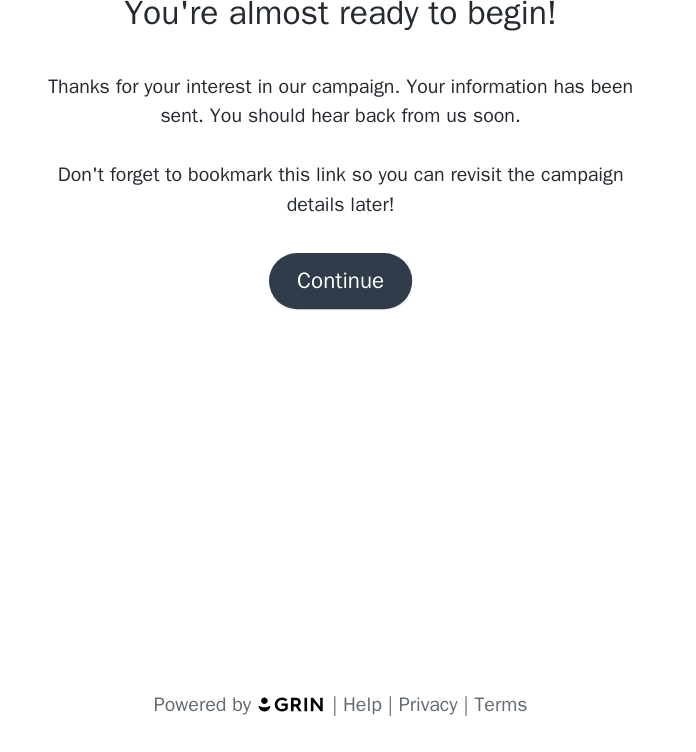click on "Continue" at bounding box center [348, 416] 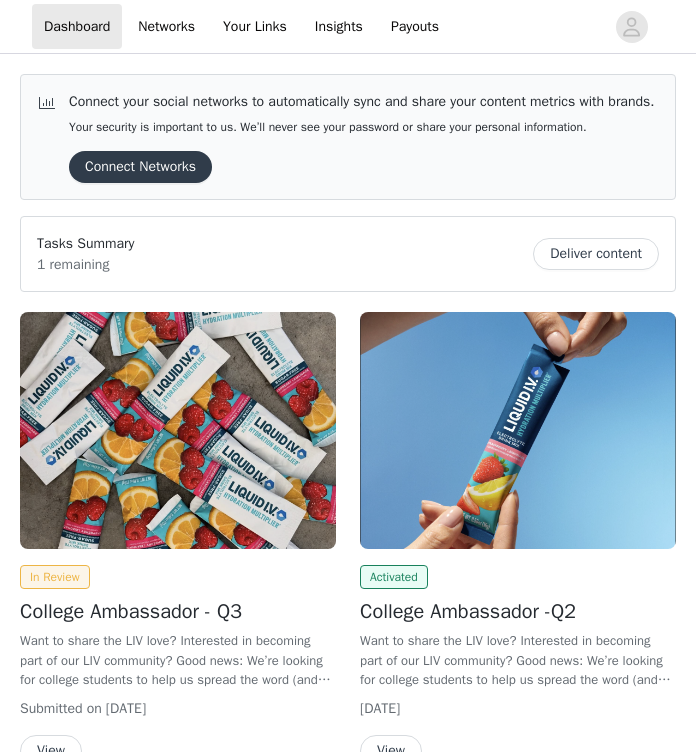scroll, scrollTop: 0, scrollLeft: 0, axis: both 